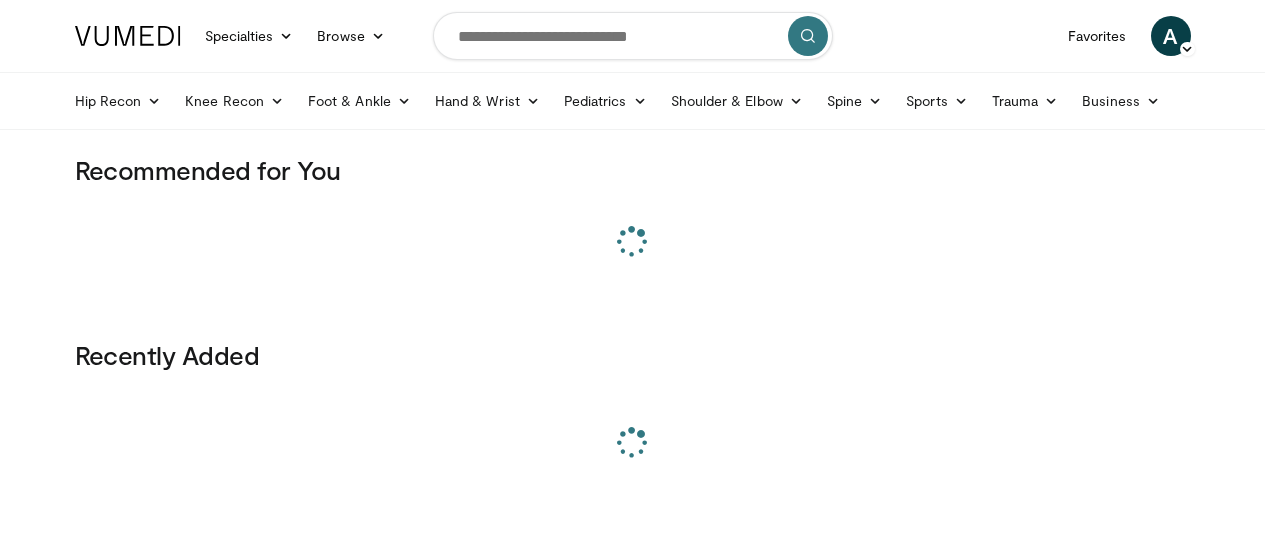 scroll, scrollTop: 0, scrollLeft: 0, axis: both 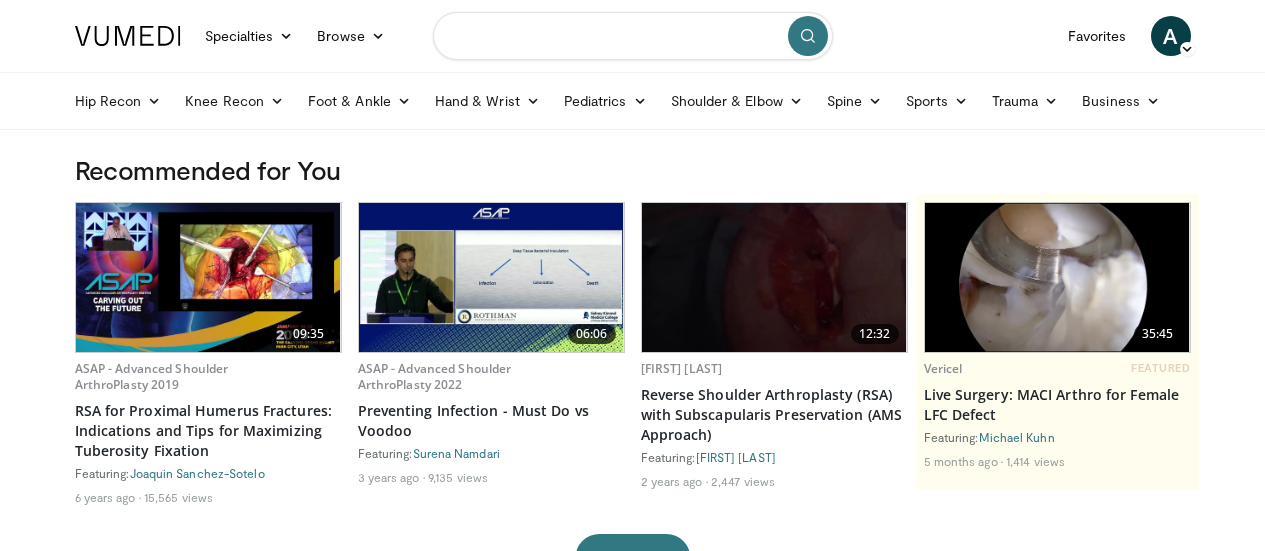 click at bounding box center (633, 36) 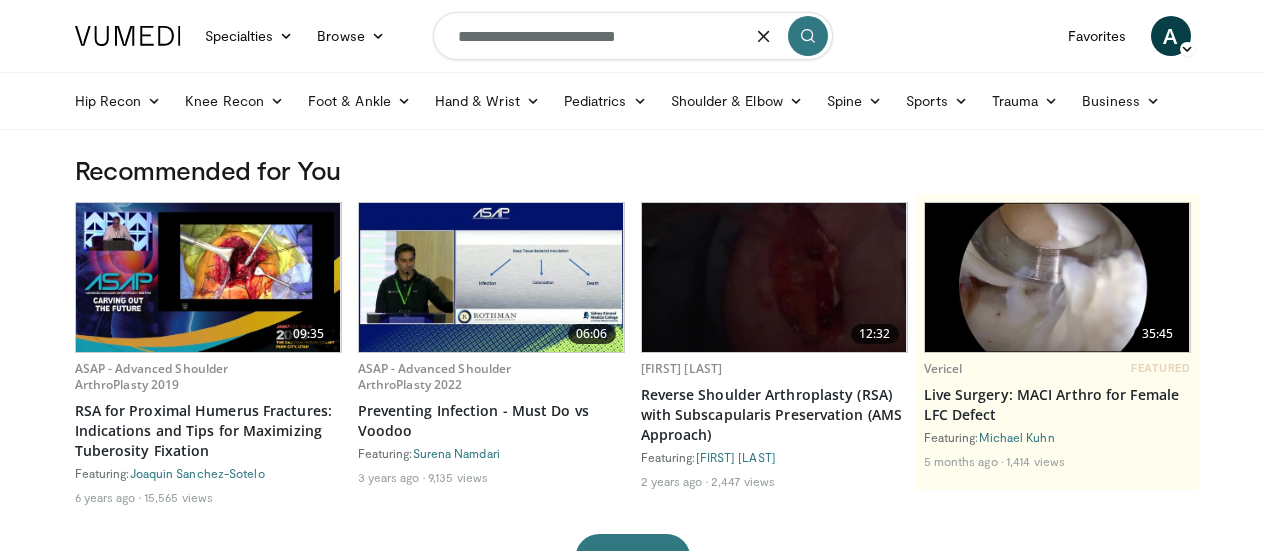 type on "**********" 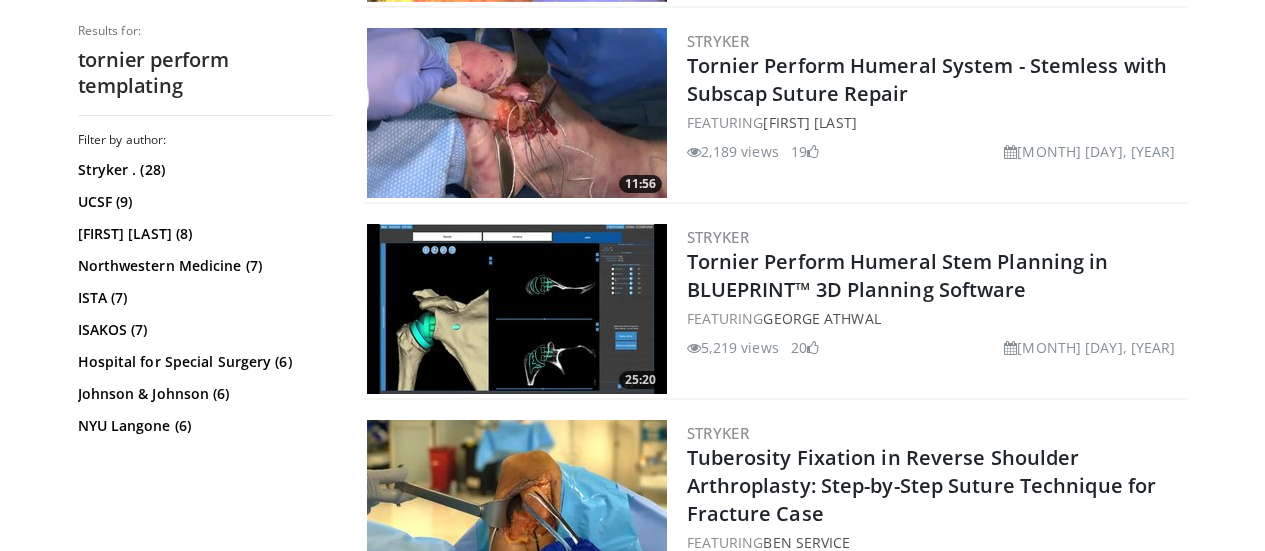 scroll, scrollTop: 1572, scrollLeft: 0, axis: vertical 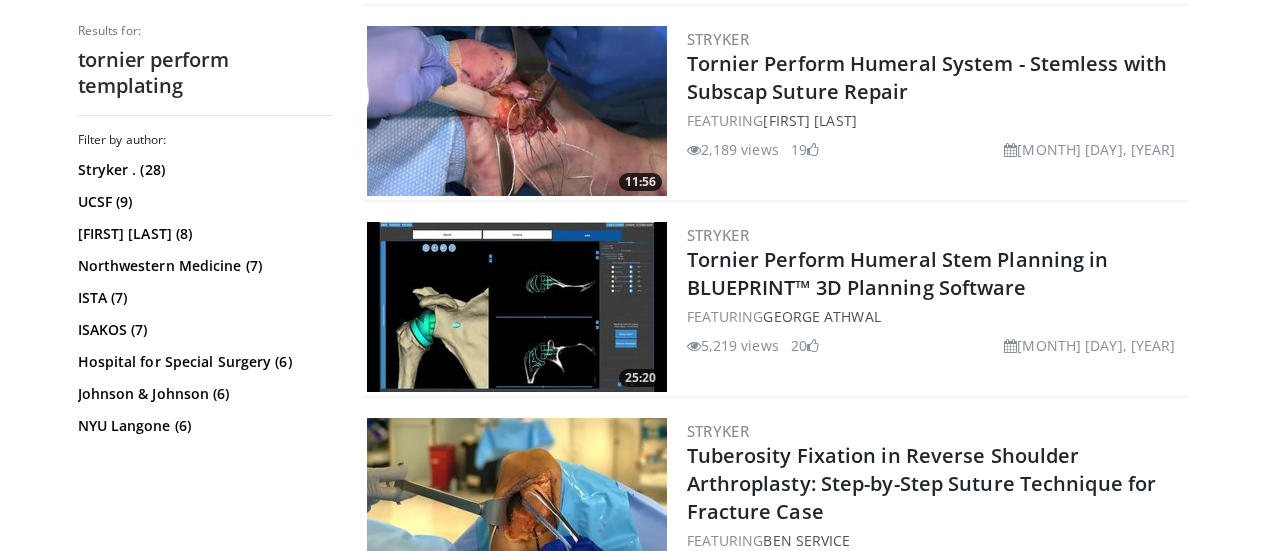 click at bounding box center [517, 307] 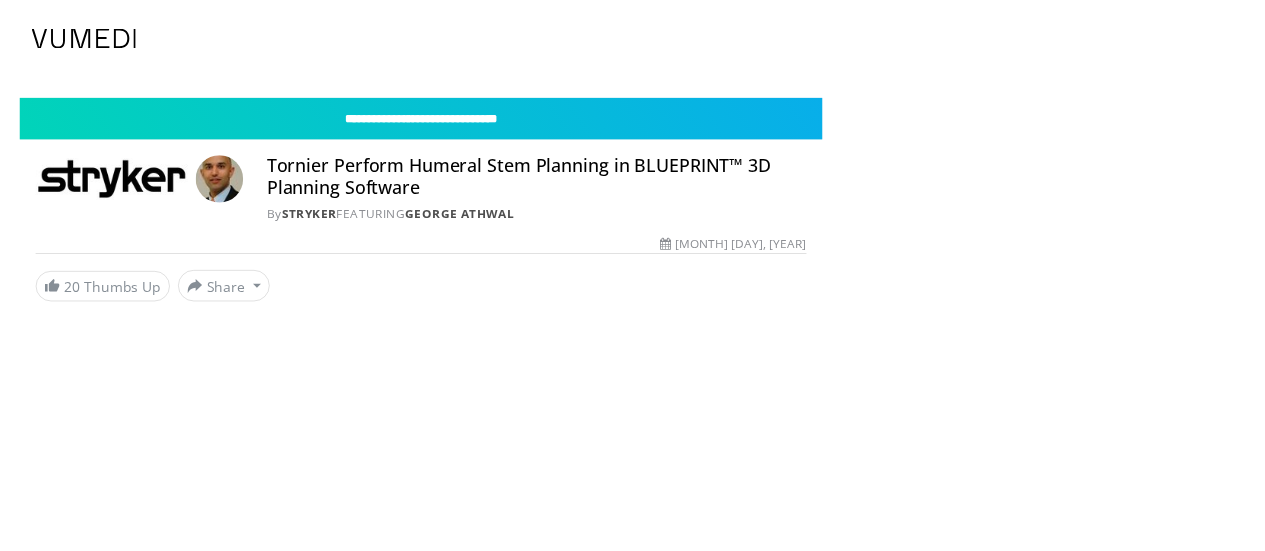 scroll, scrollTop: 0, scrollLeft: 0, axis: both 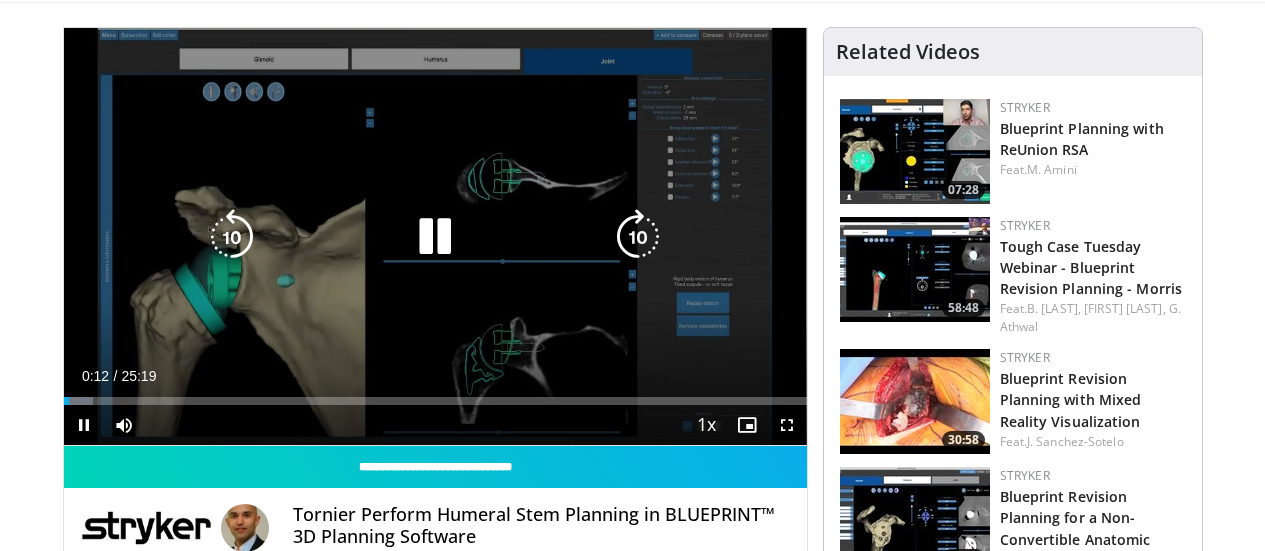 click at bounding box center (435, 237) 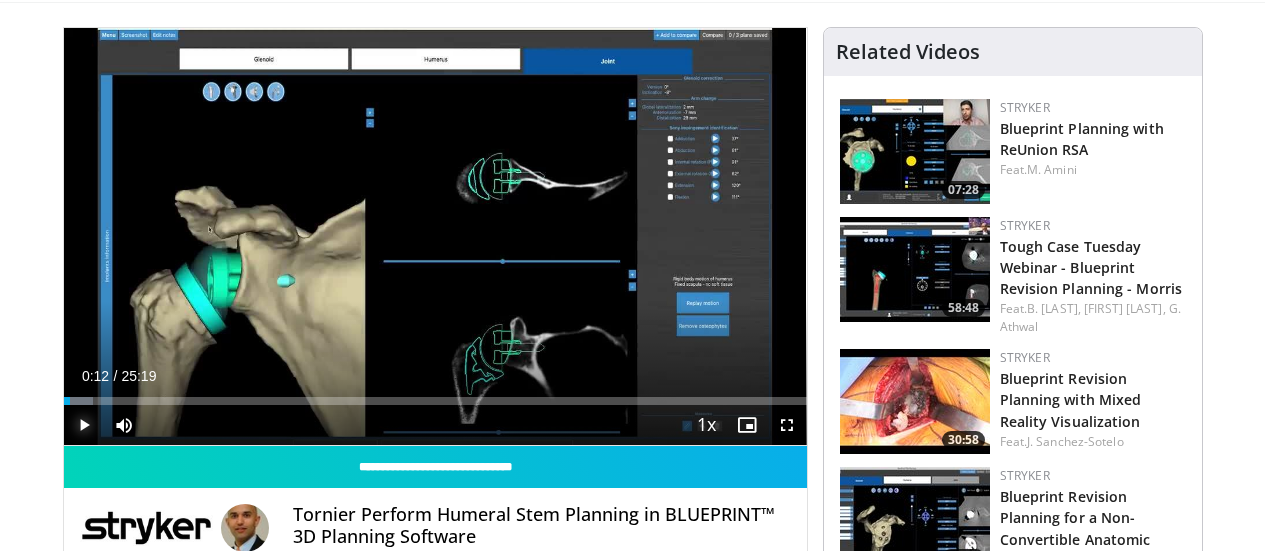 click at bounding box center (84, 425) 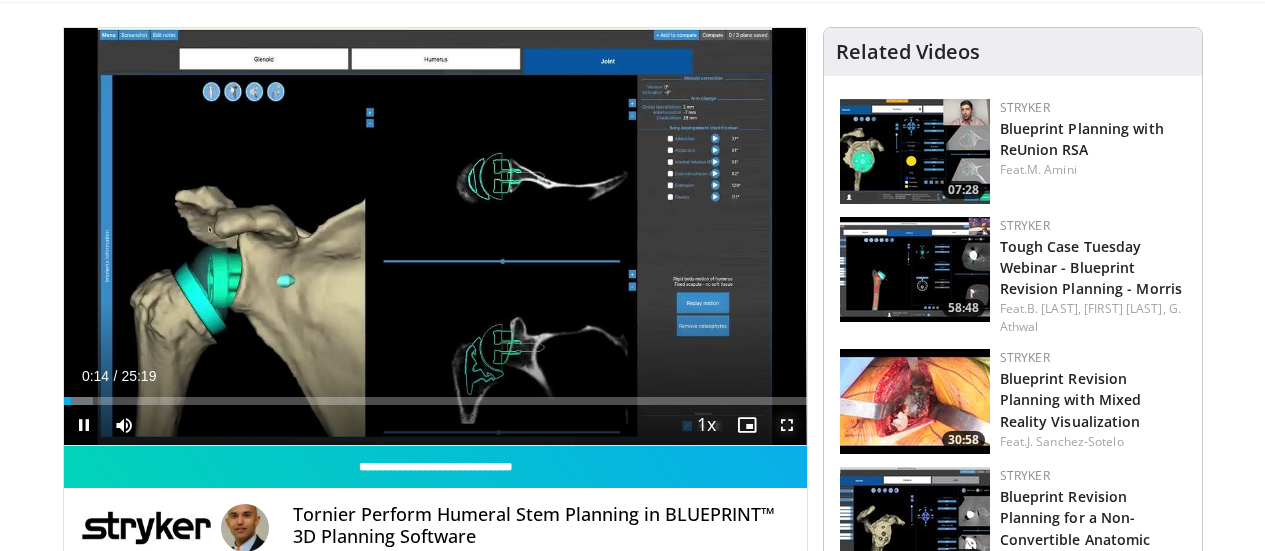 click at bounding box center (787, 425) 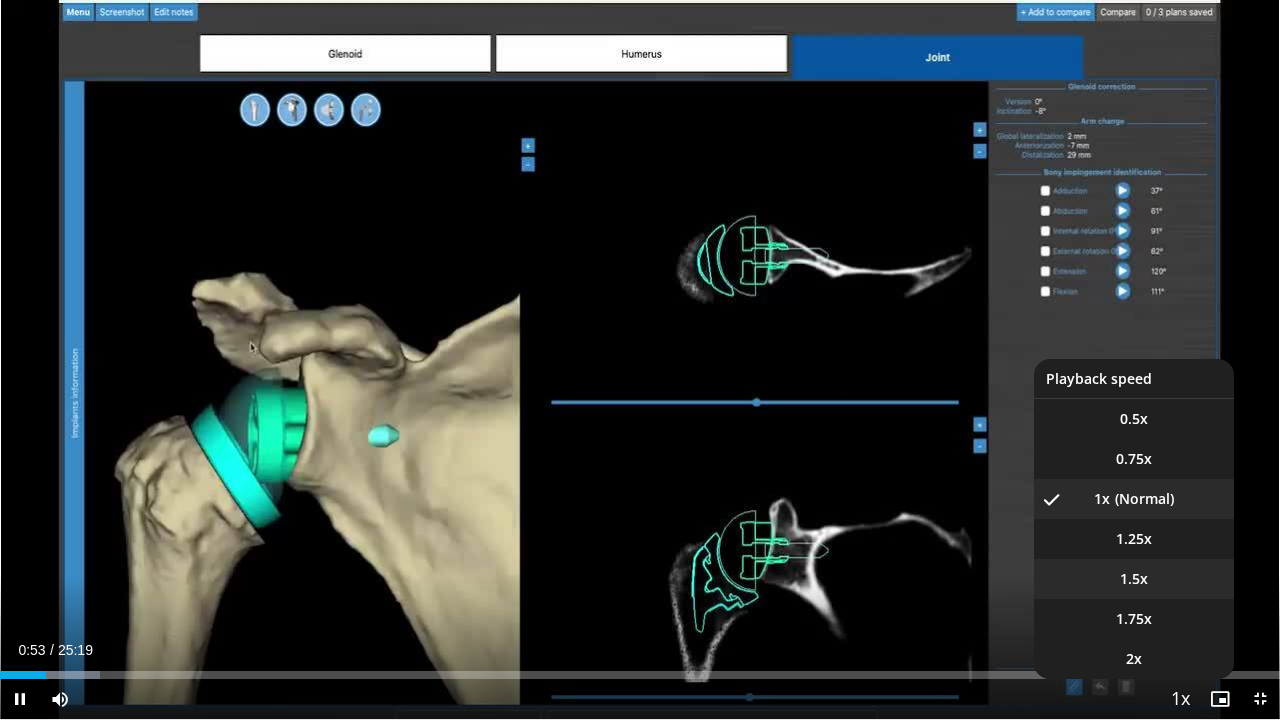 click on "1.5x" at bounding box center (1134, 579) 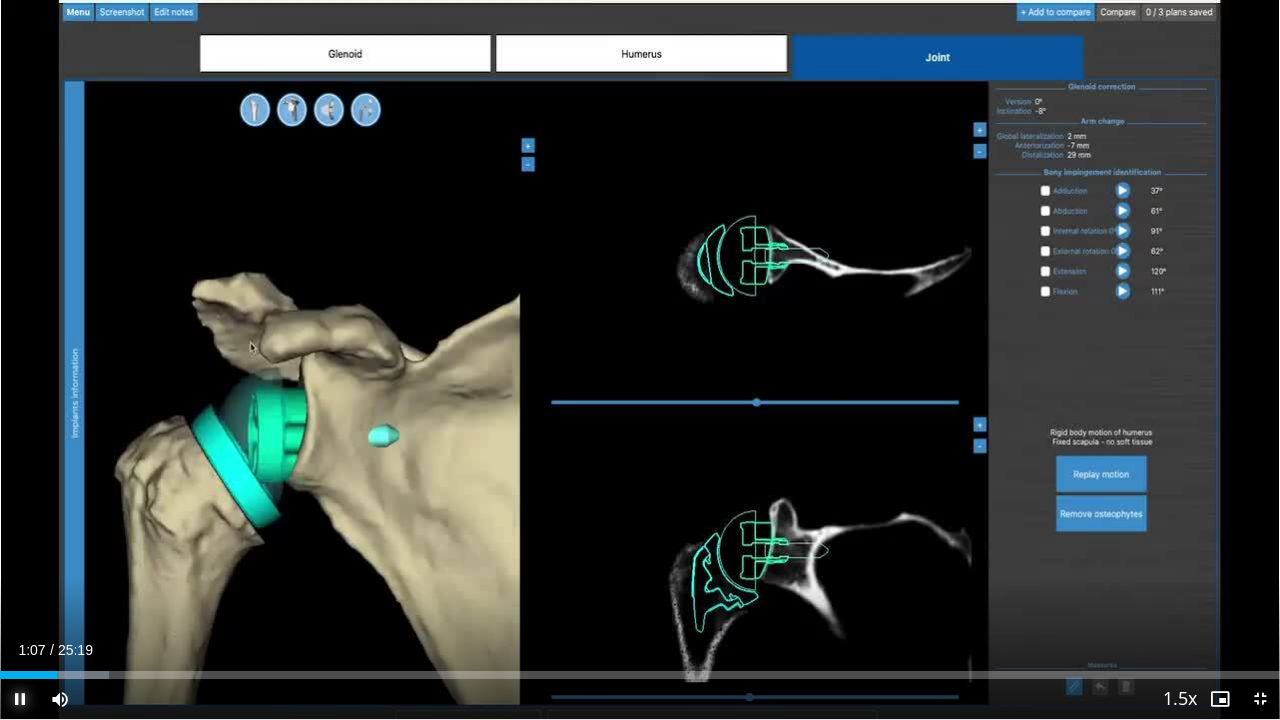 click at bounding box center (20, 699) 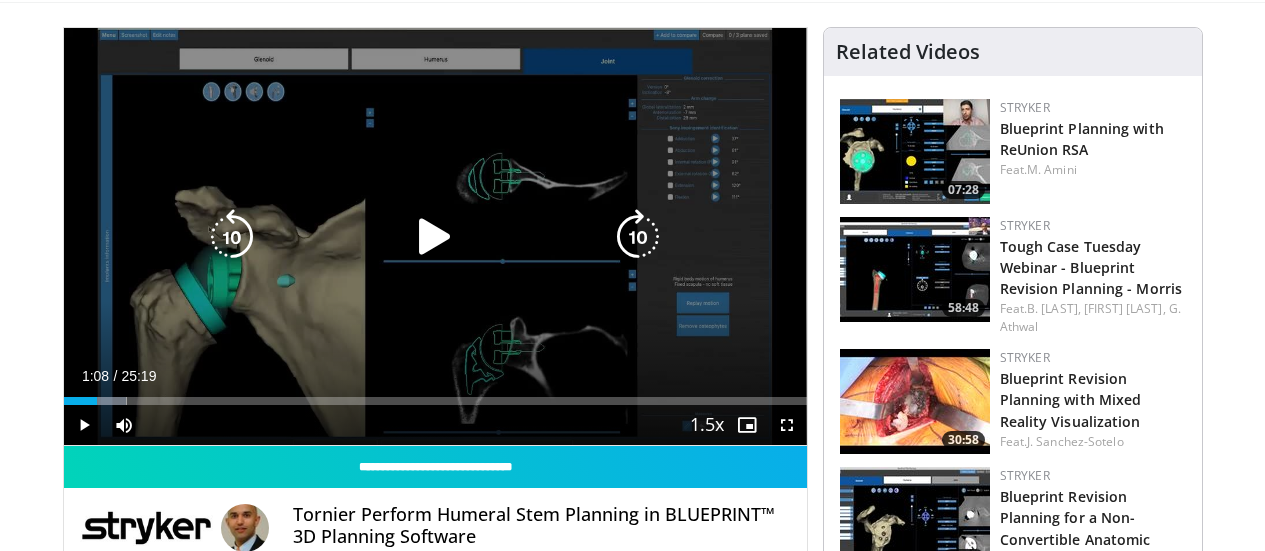 click at bounding box center (435, 237) 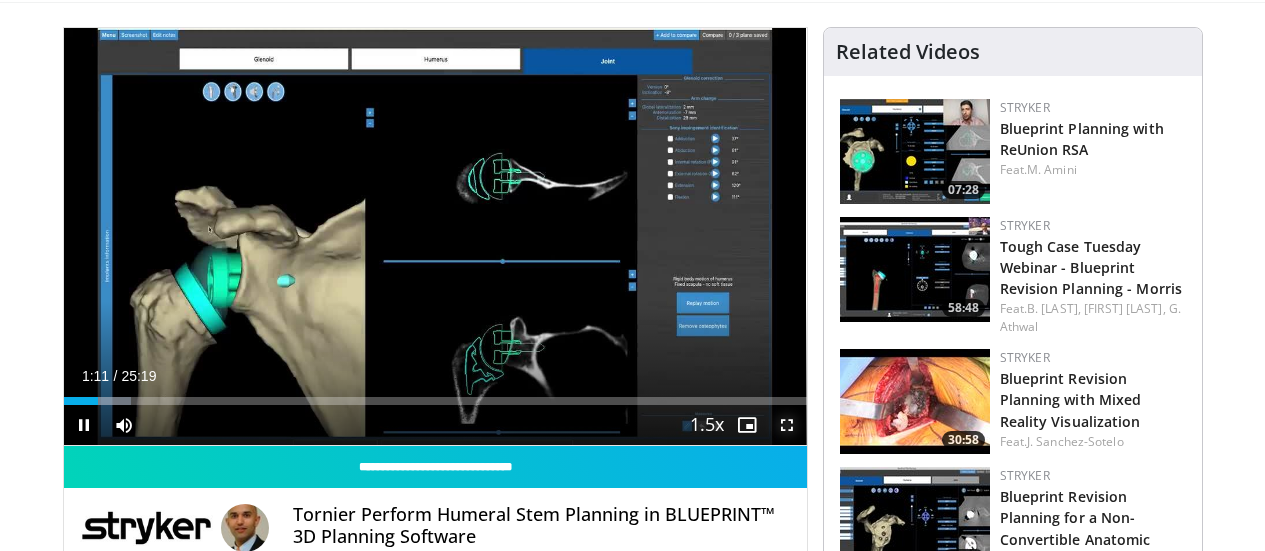 click at bounding box center (787, 425) 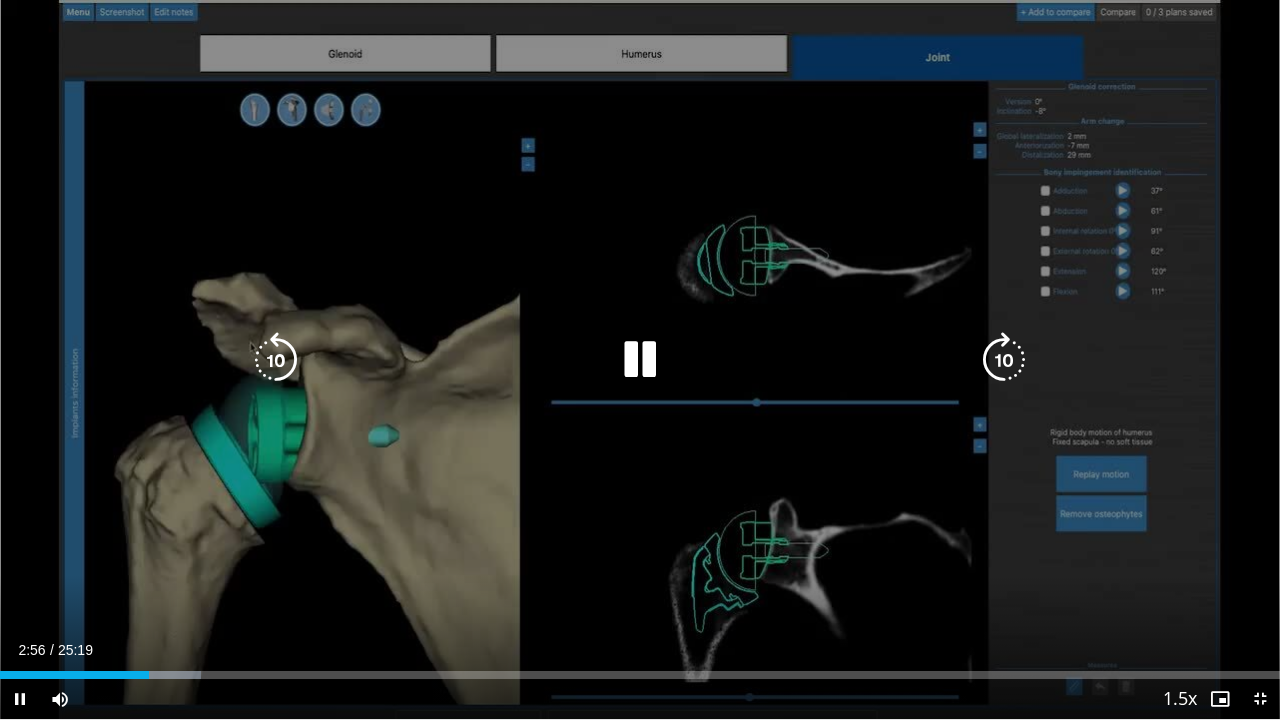click at bounding box center [640, 360] 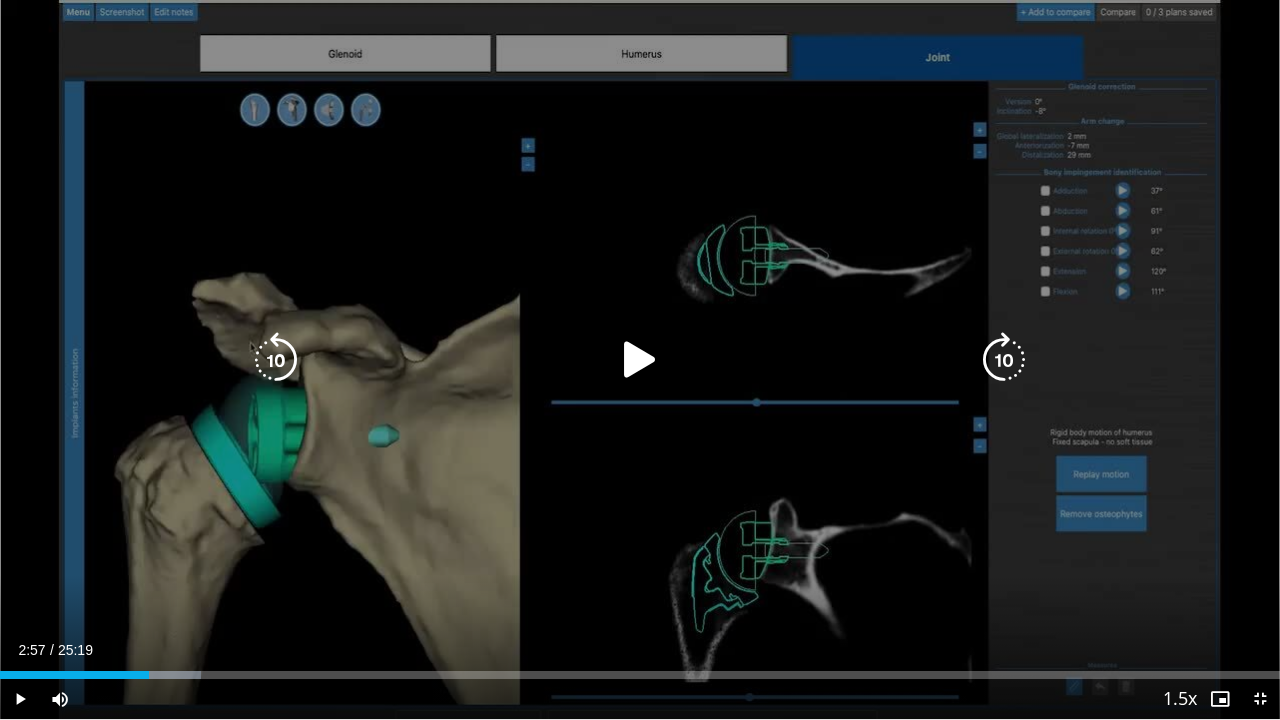 click at bounding box center (640, 360) 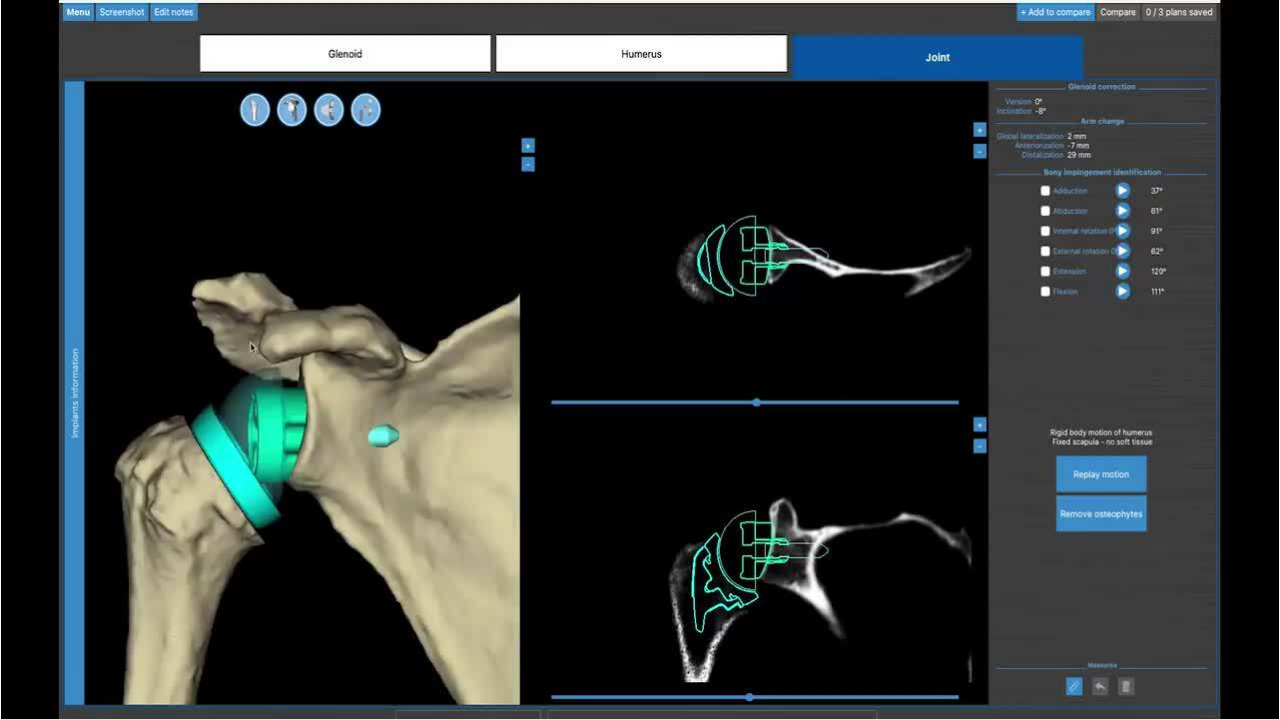click on "10 seconds
Tap to unmute" at bounding box center (640, 359) 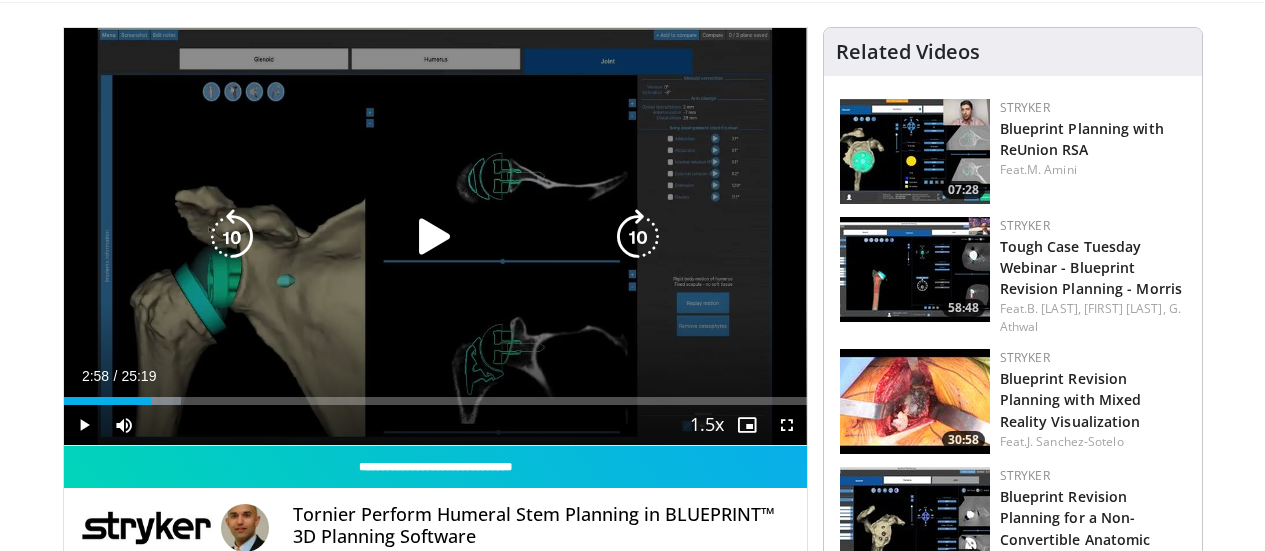 click at bounding box center (435, 237) 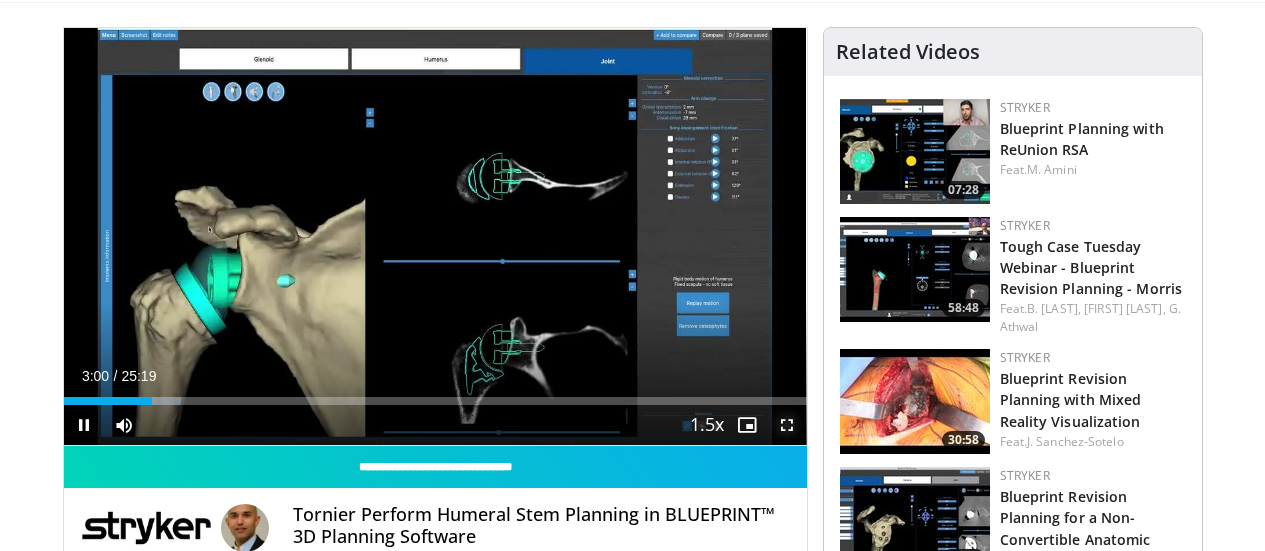 click at bounding box center (787, 425) 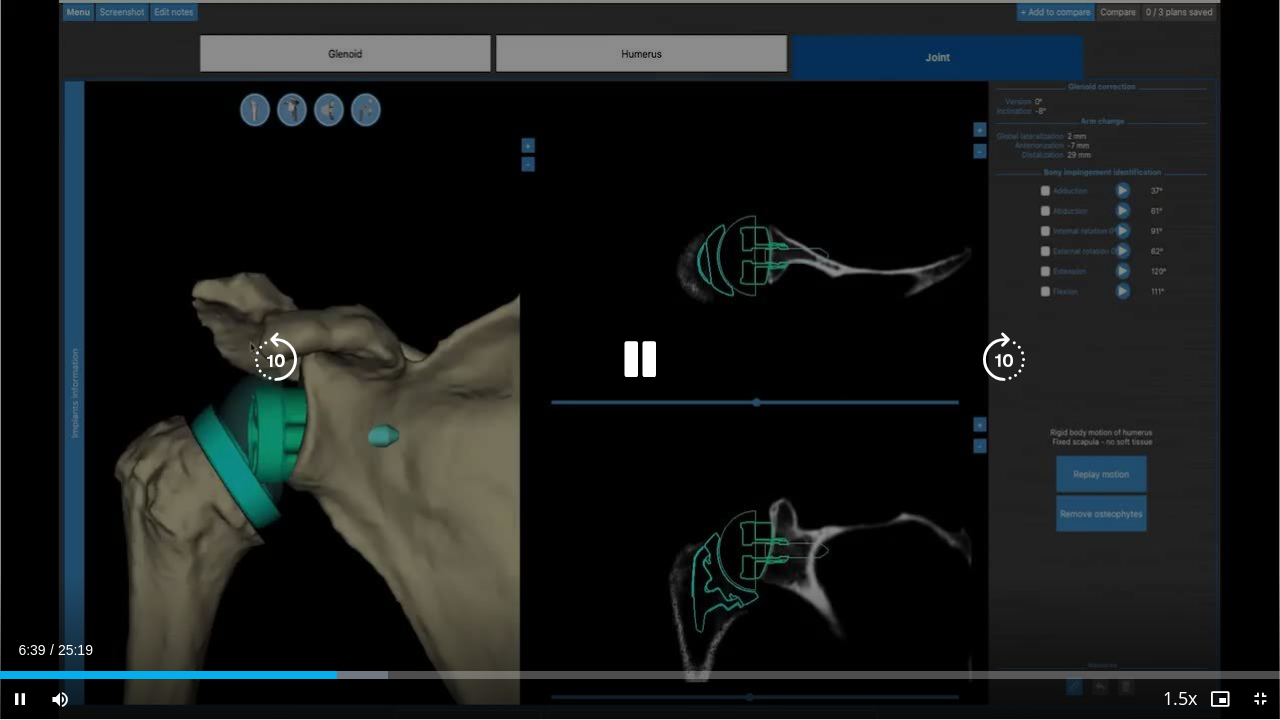 click at bounding box center [640, 360] 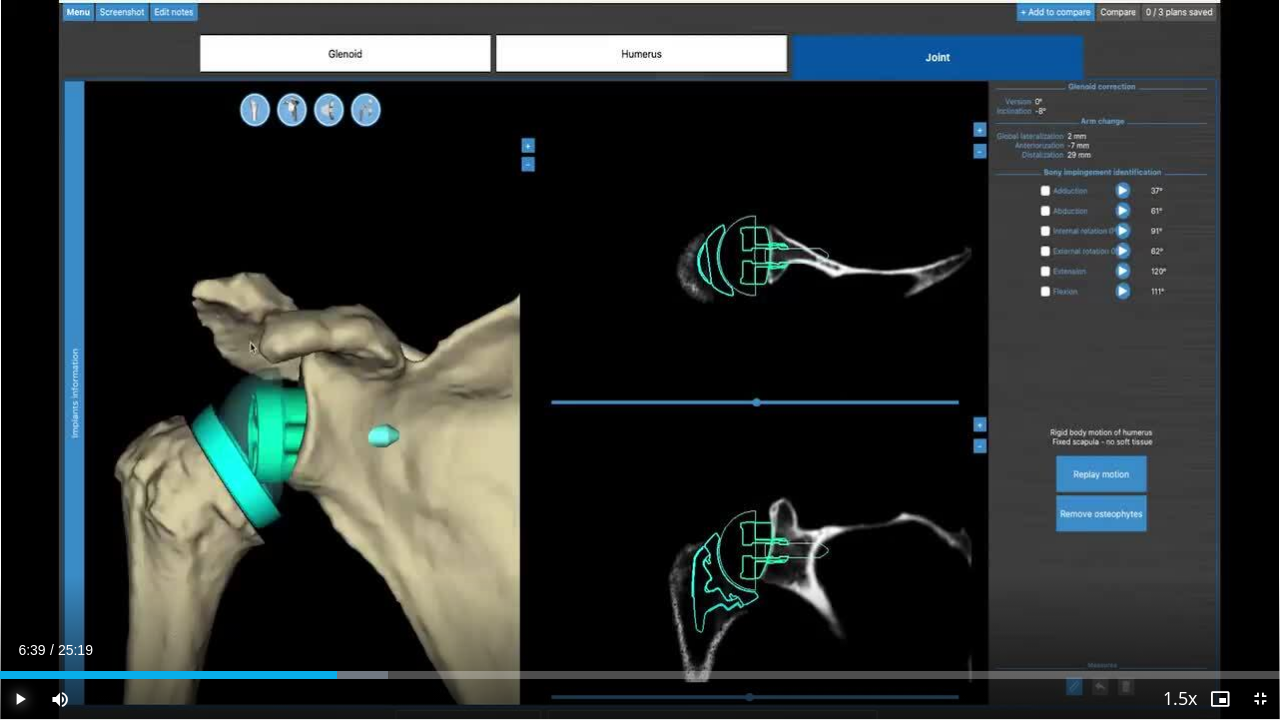 click at bounding box center [20, 699] 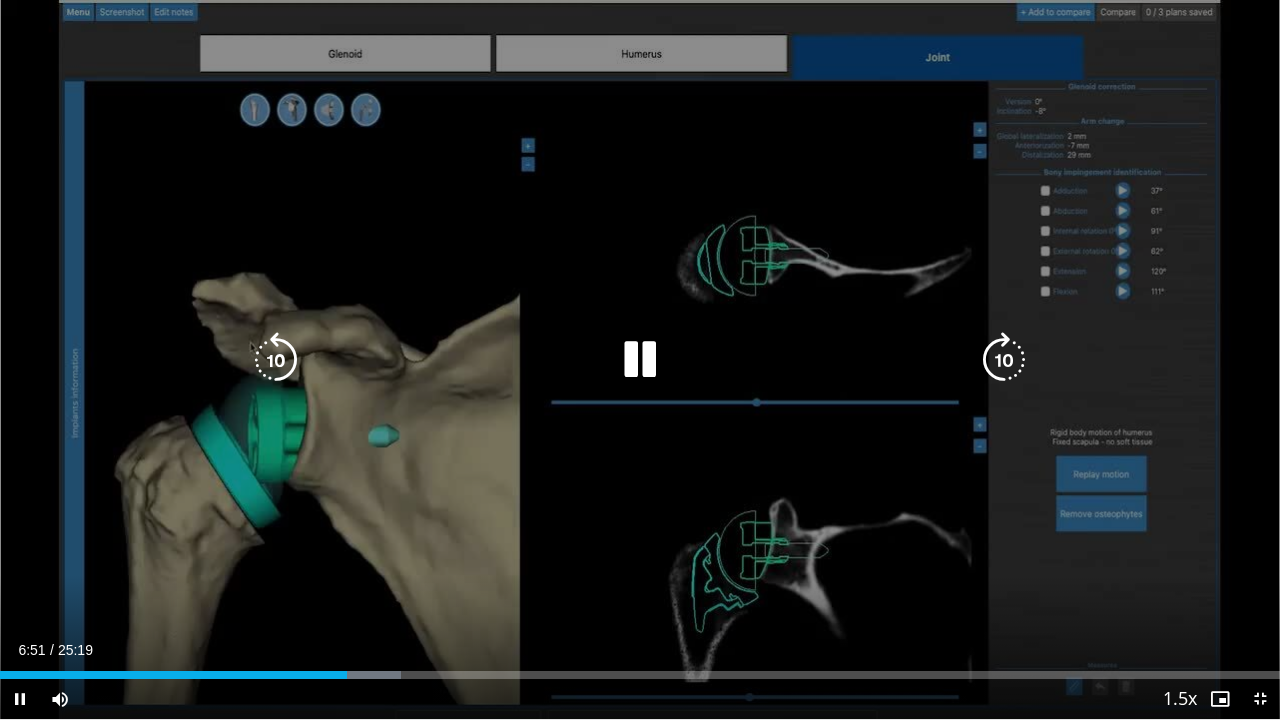 click at bounding box center [640, 360] 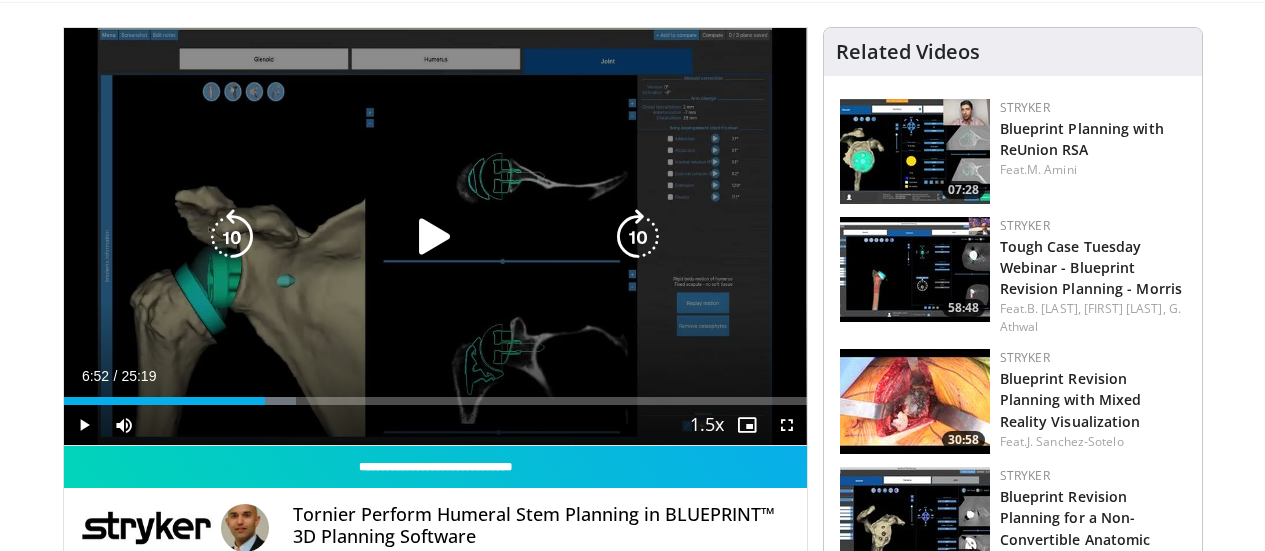 type 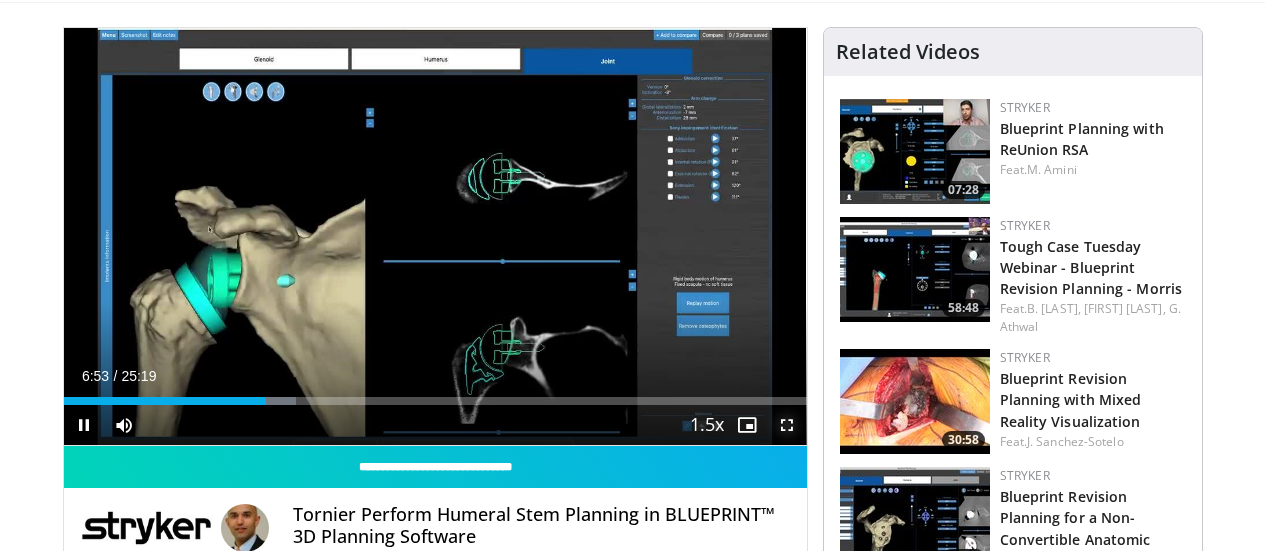 click at bounding box center [787, 425] 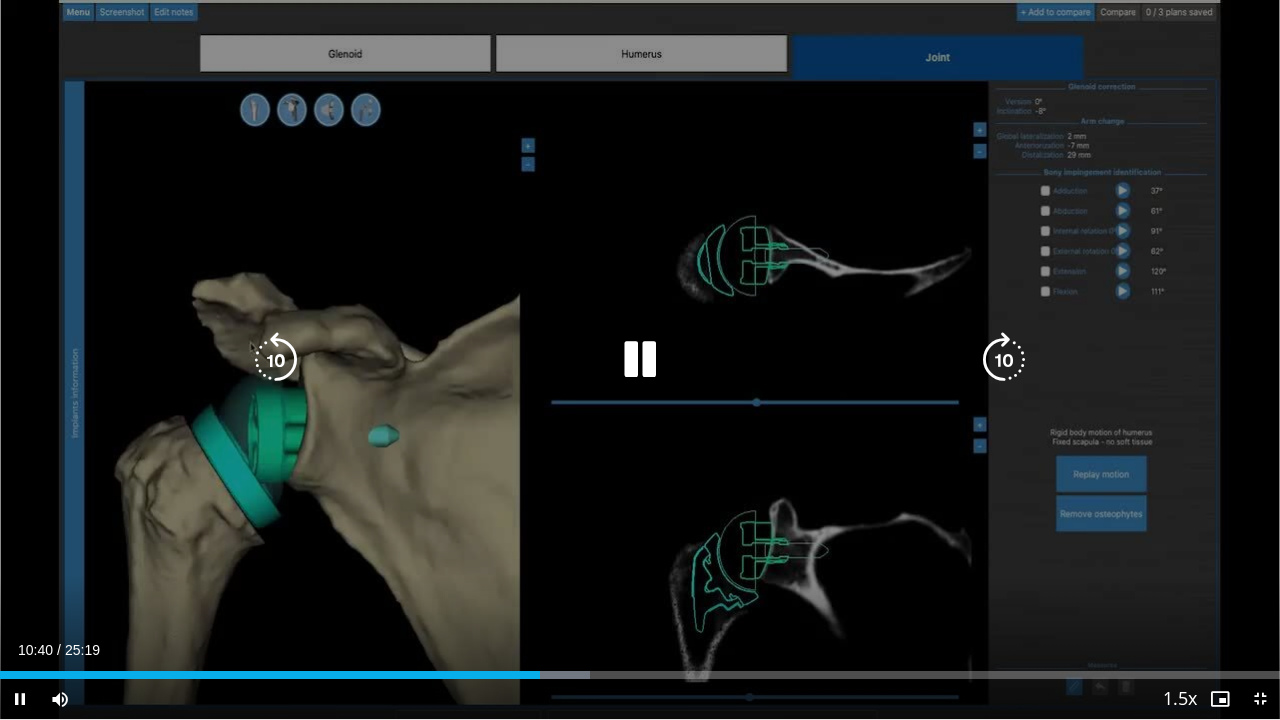 click at bounding box center [640, 360] 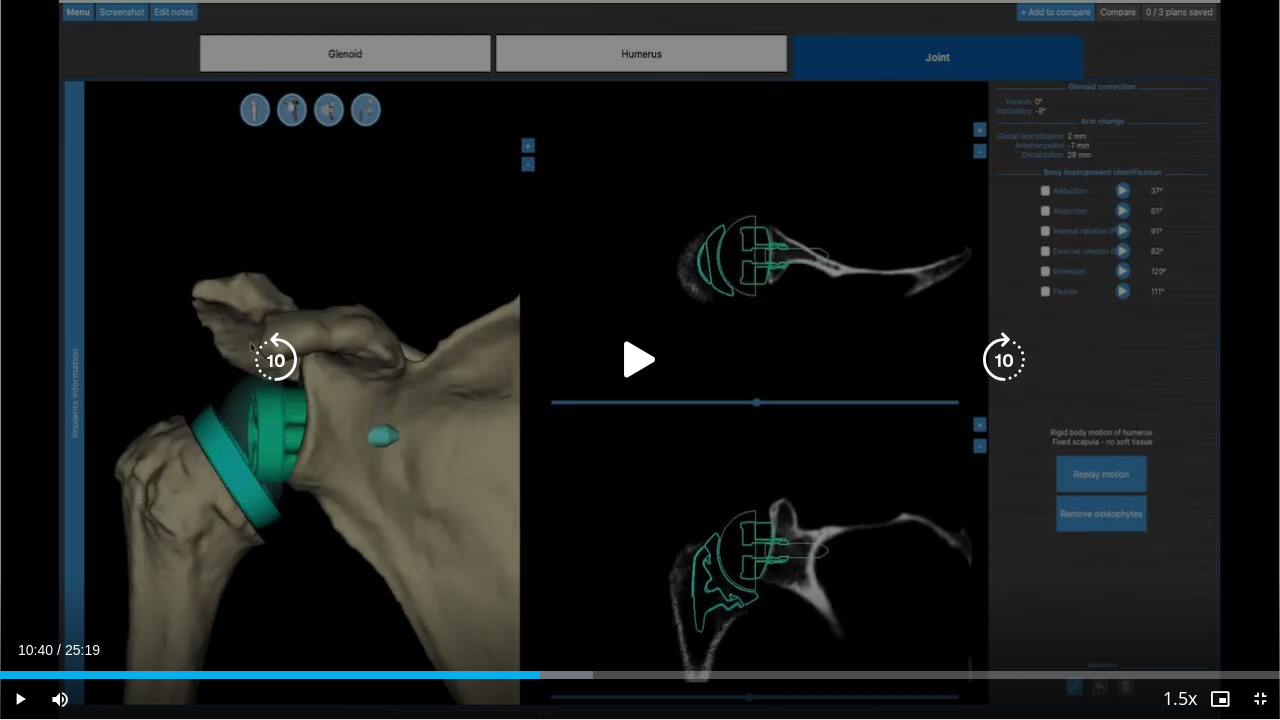 click at bounding box center (640, 360) 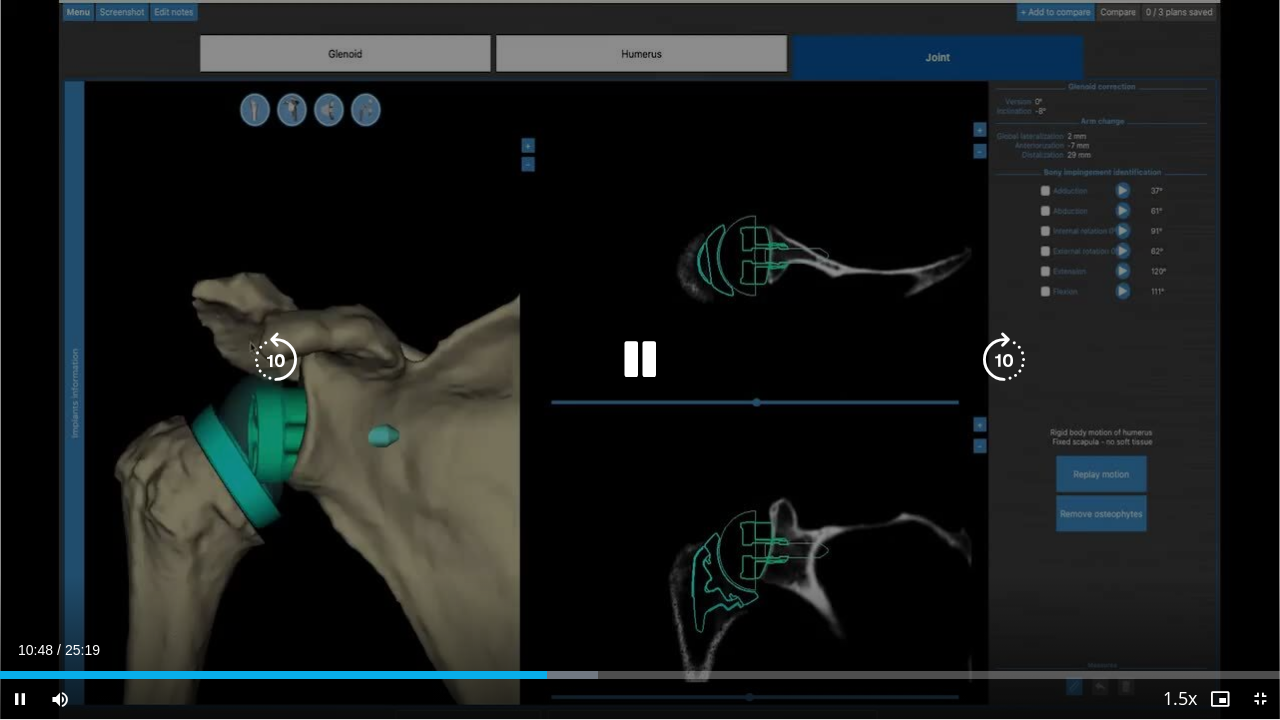 click at bounding box center [640, 360] 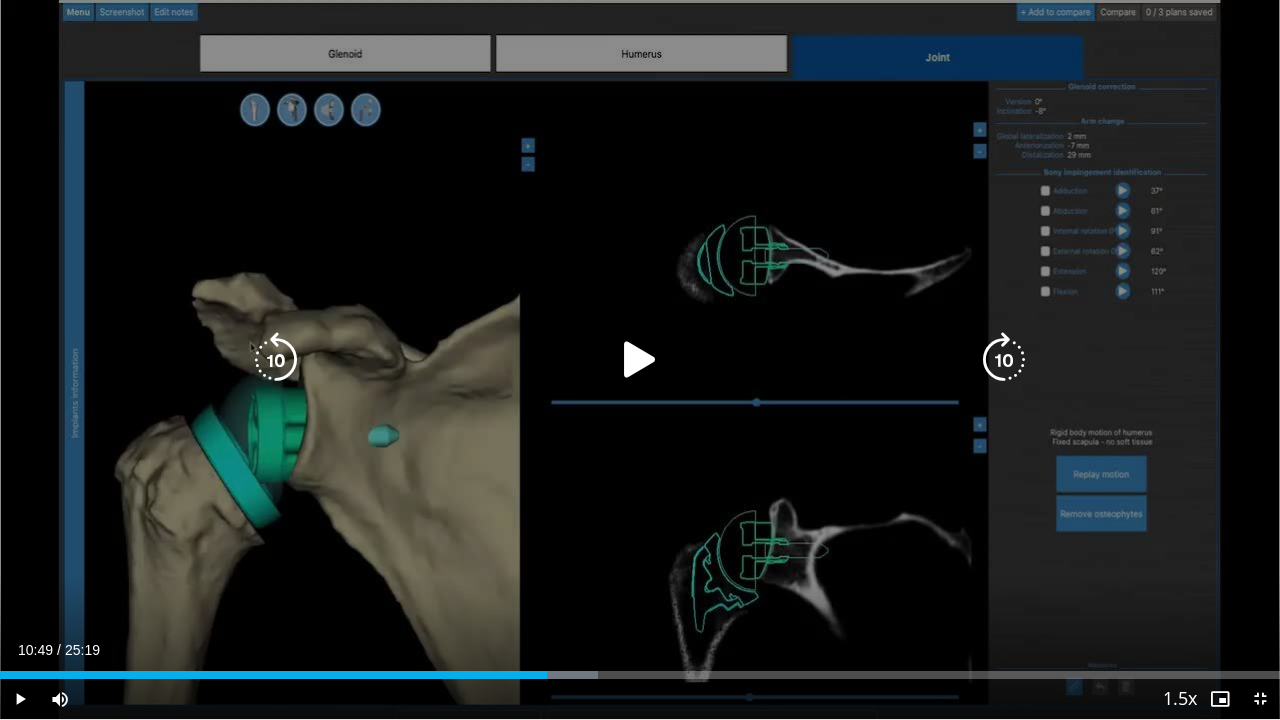 click at bounding box center [640, 360] 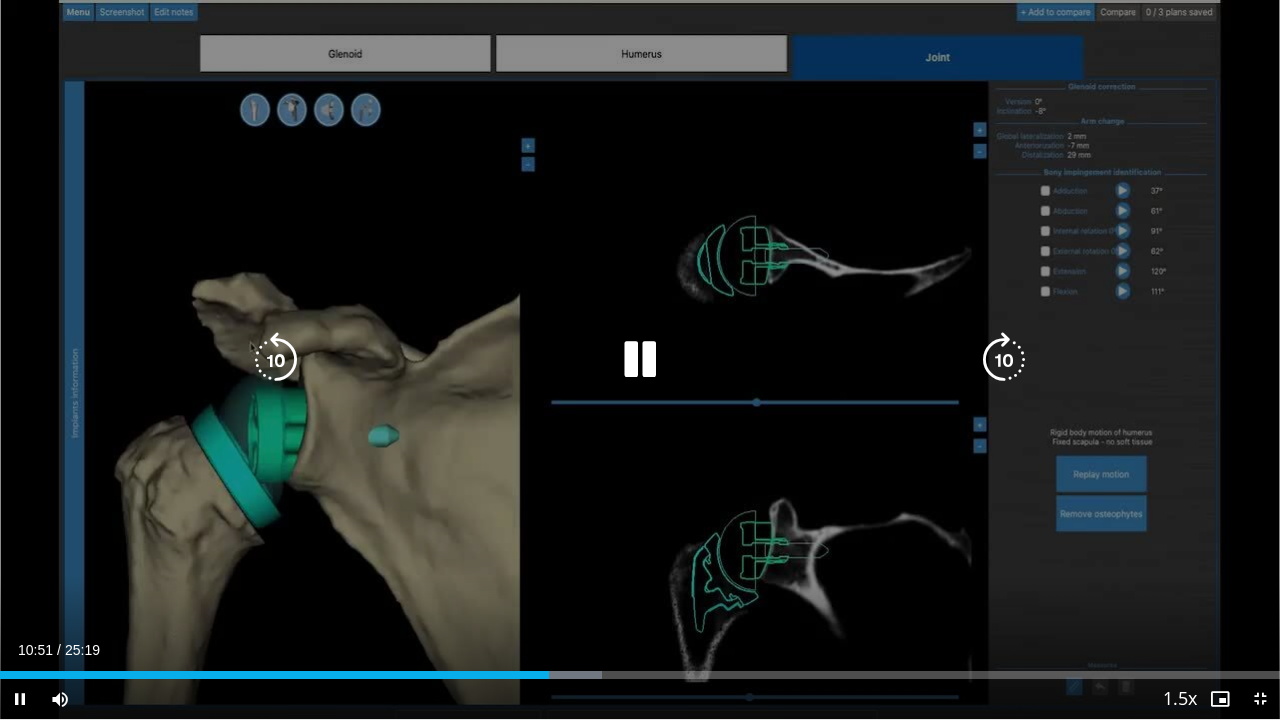 click at bounding box center [640, 360] 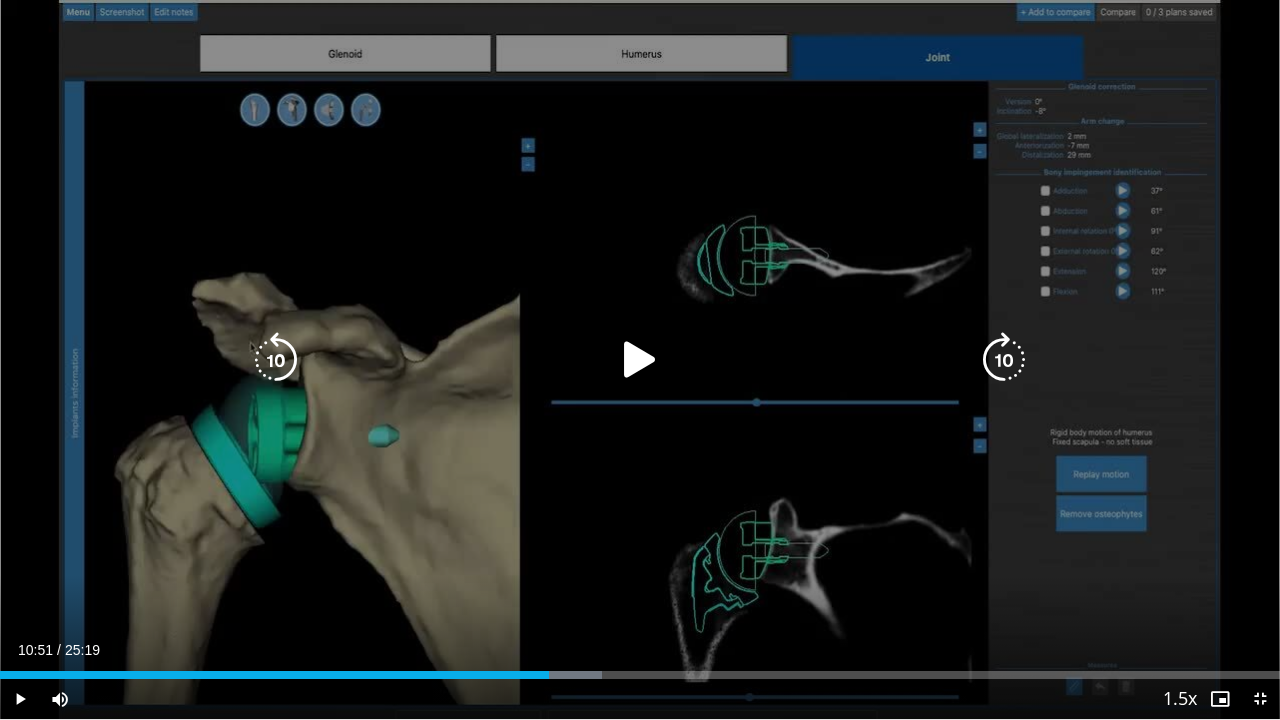 click at bounding box center [640, 360] 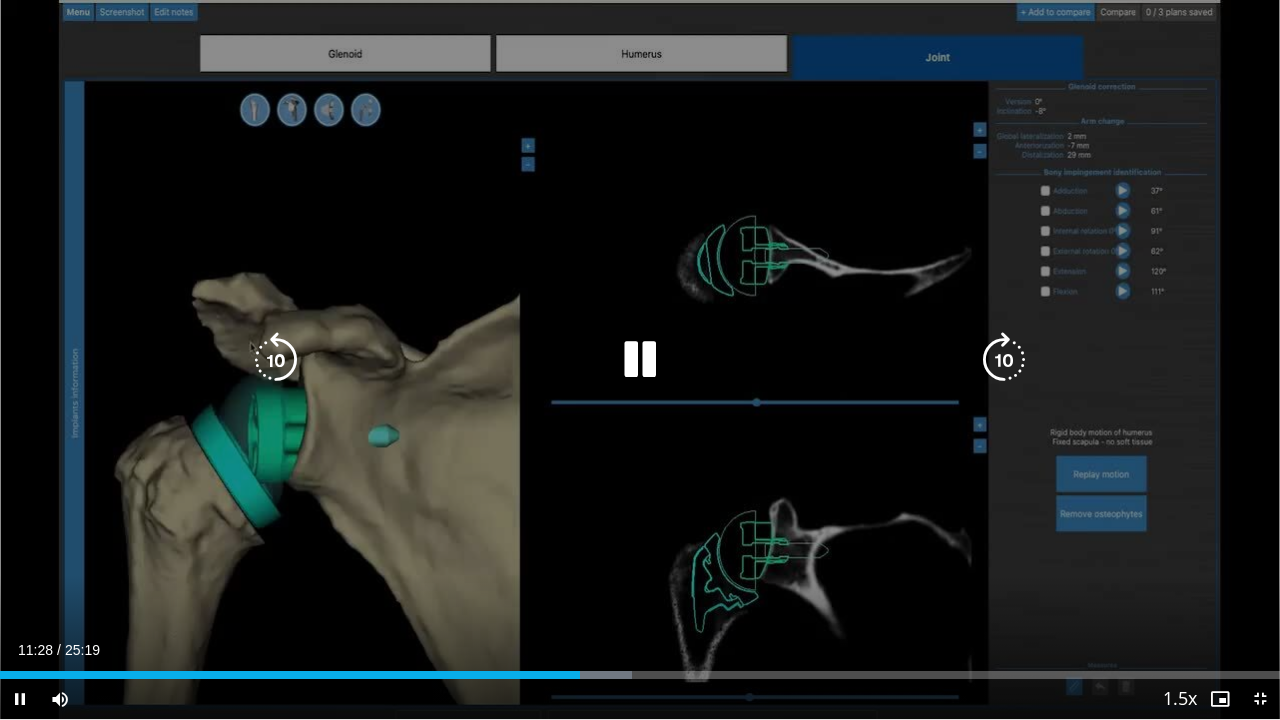 click at bounding box center [640, 360] 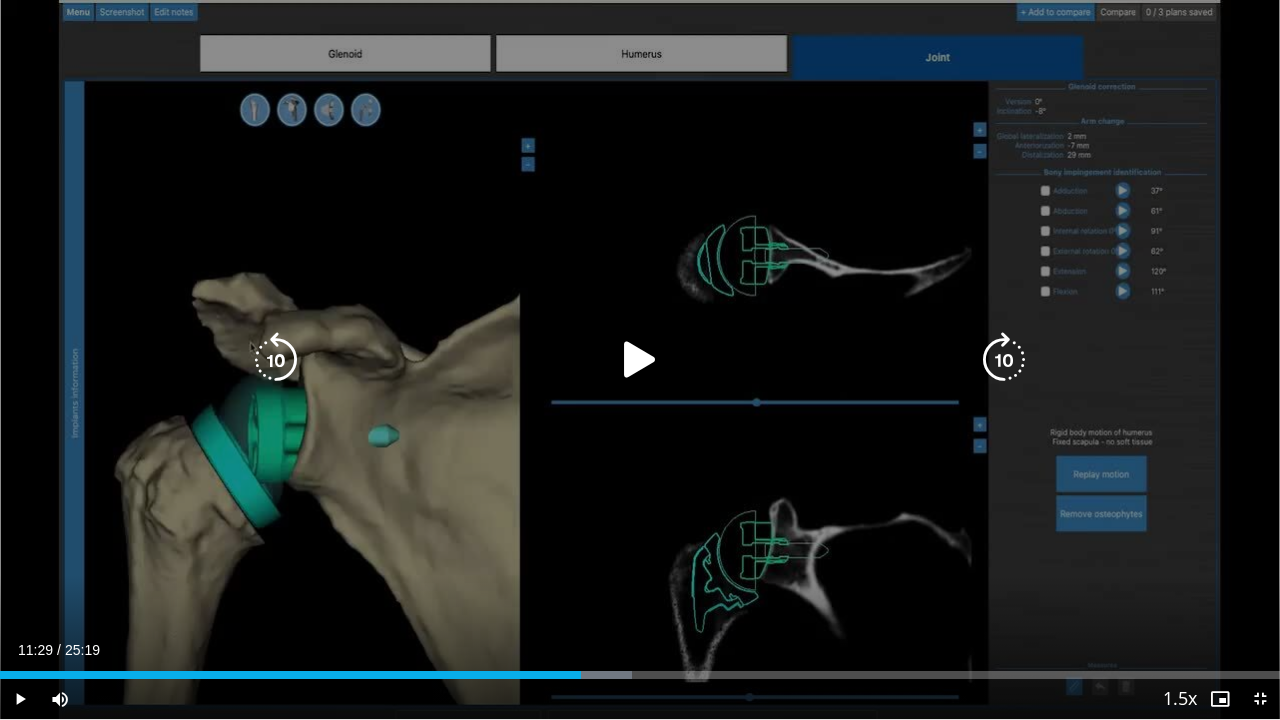 click at bounding box center (640, 360) 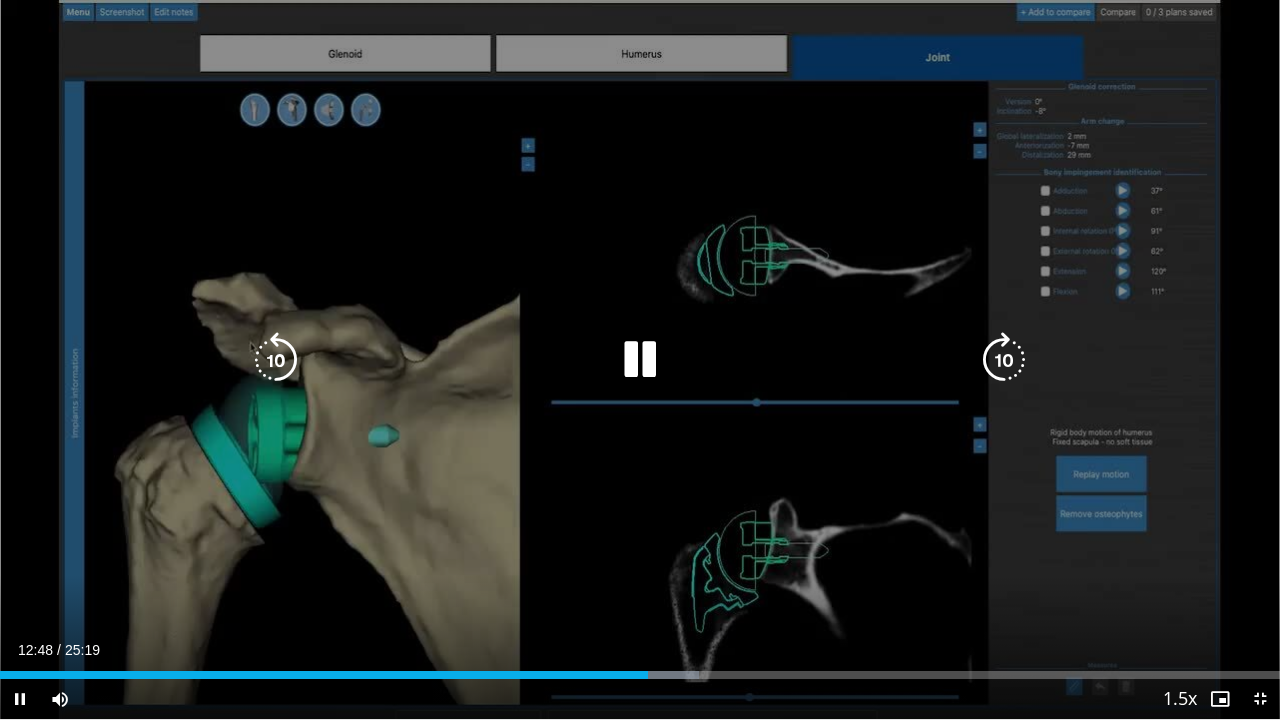 click at bounding box center [640, 360] 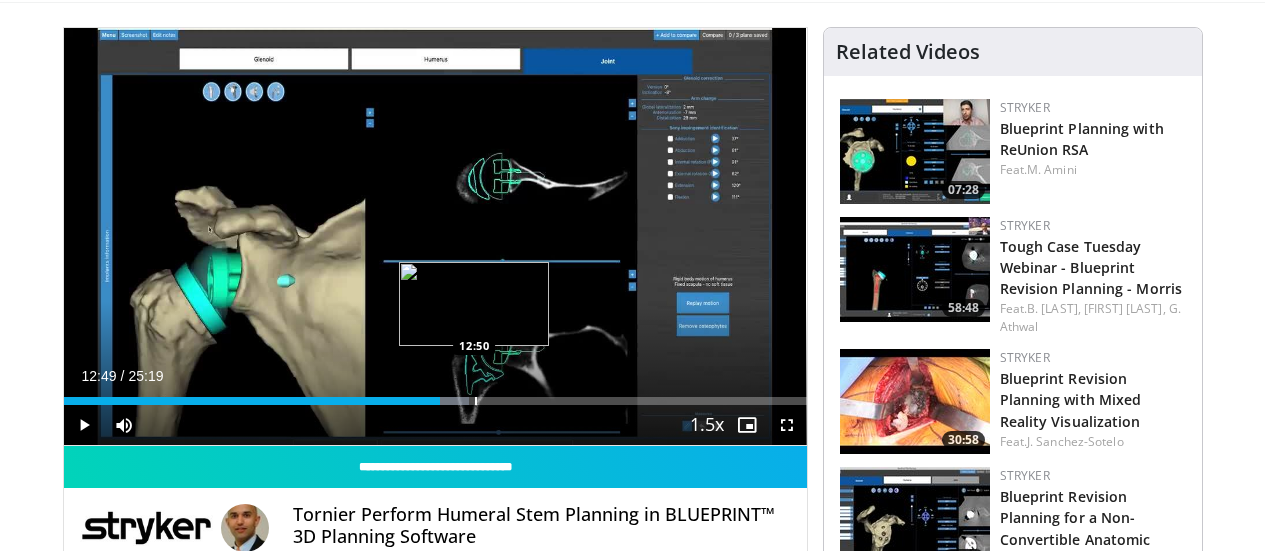 click on "Loaded :  54.63% 12:49 12:50" at bounding box center (435, 401) 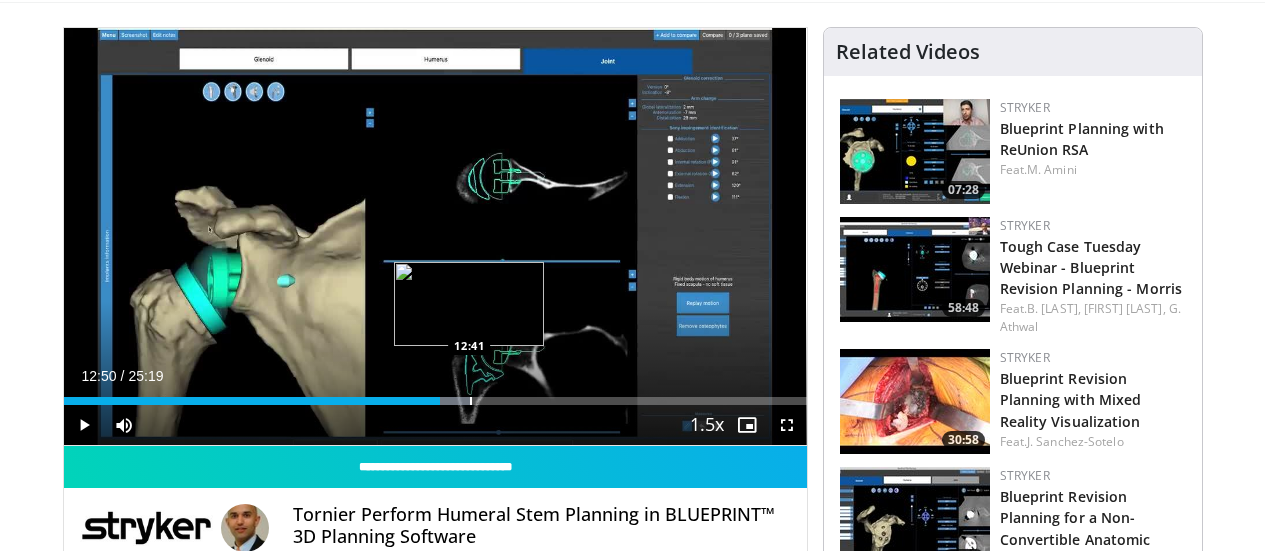 click on "12:50" at bounding box center (252, 401) 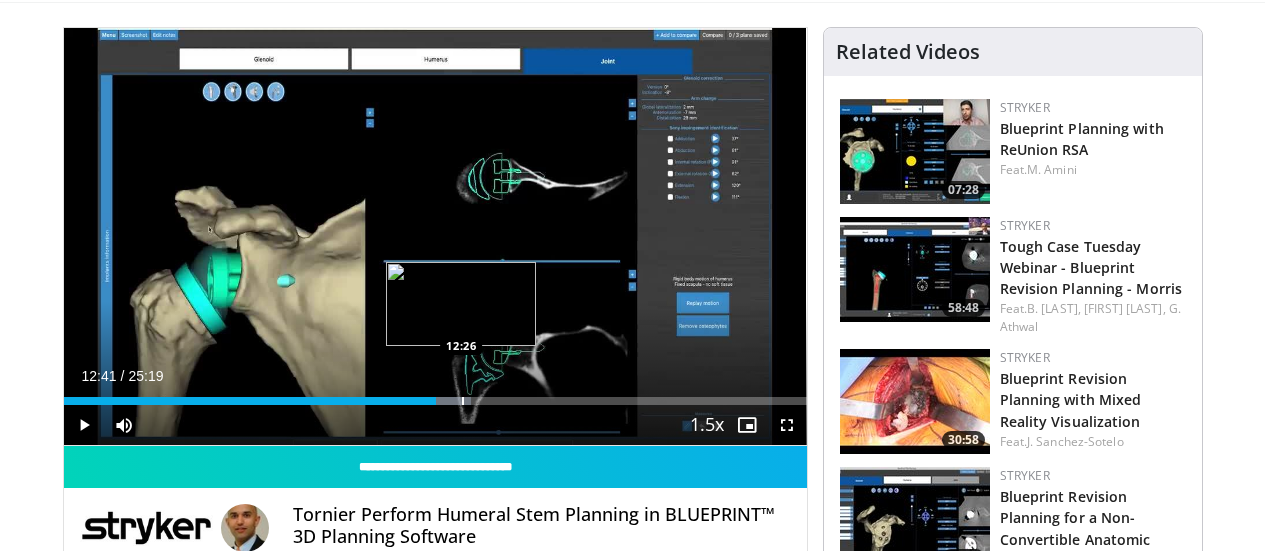 click on "Loaded :  54.84% 12:41 12:26" at bounding box center (435, 395) 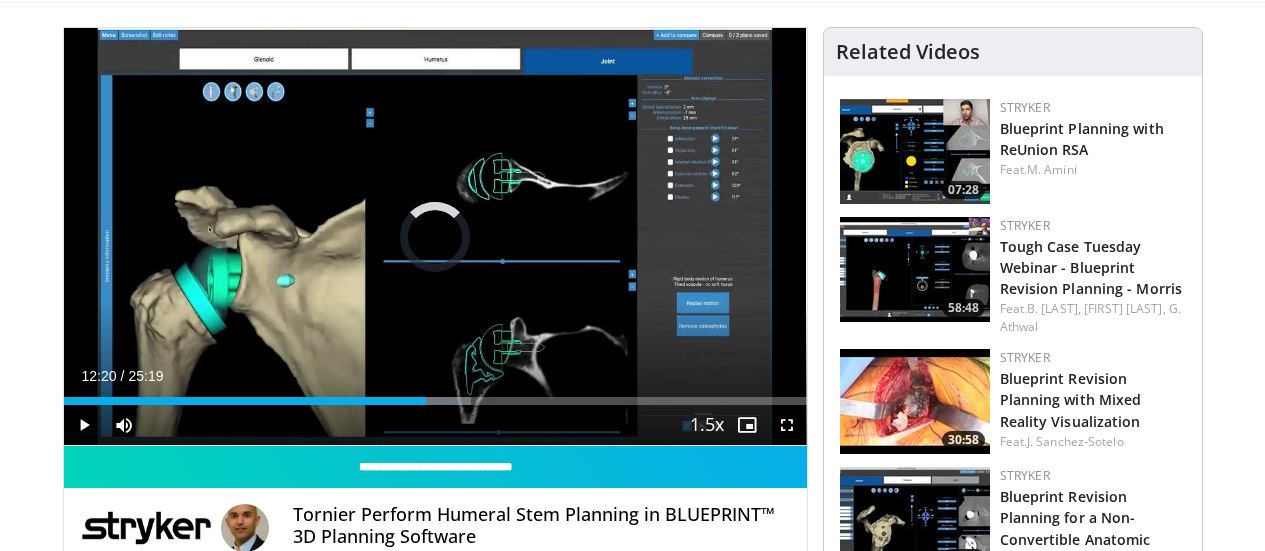click on "12:20" at bounding box center [245, 401] 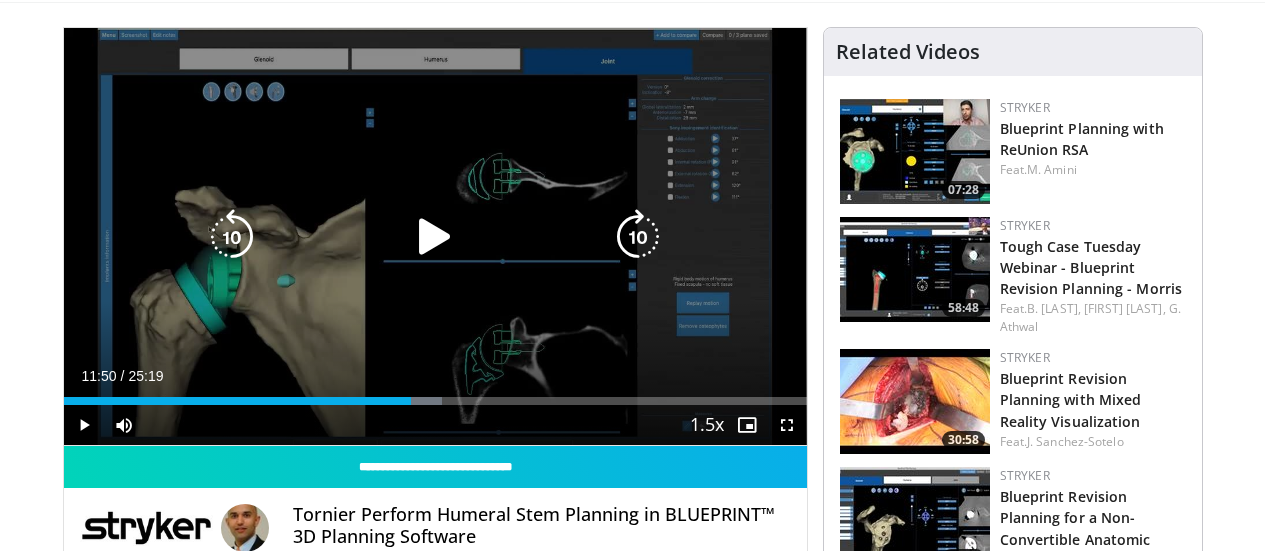 click at bounding box center [435, 237] 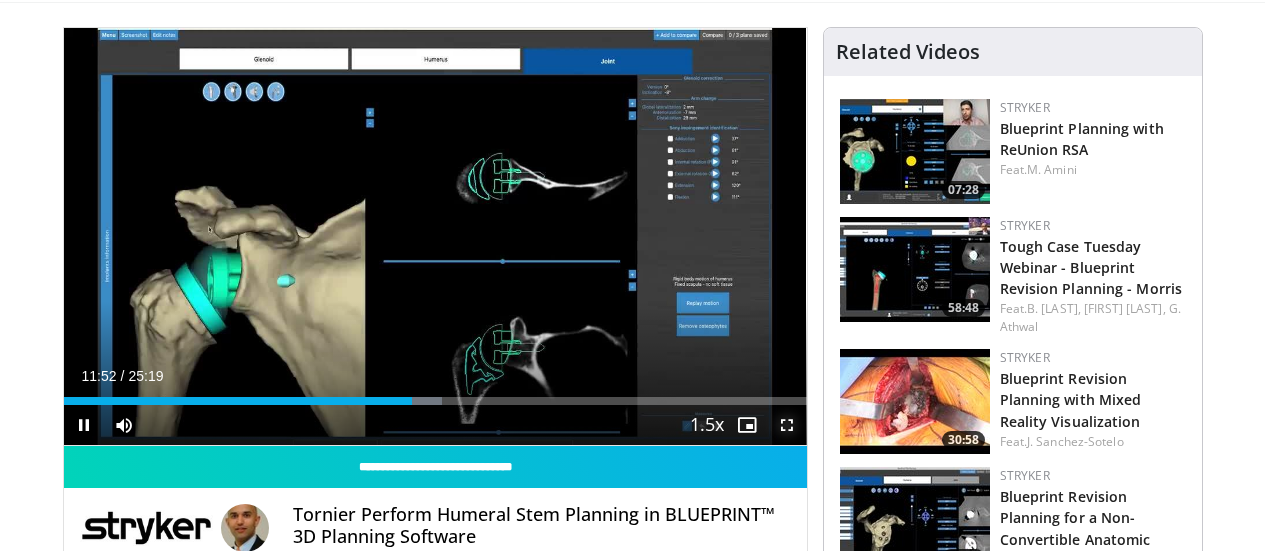 click at bounding box center (787, 425) 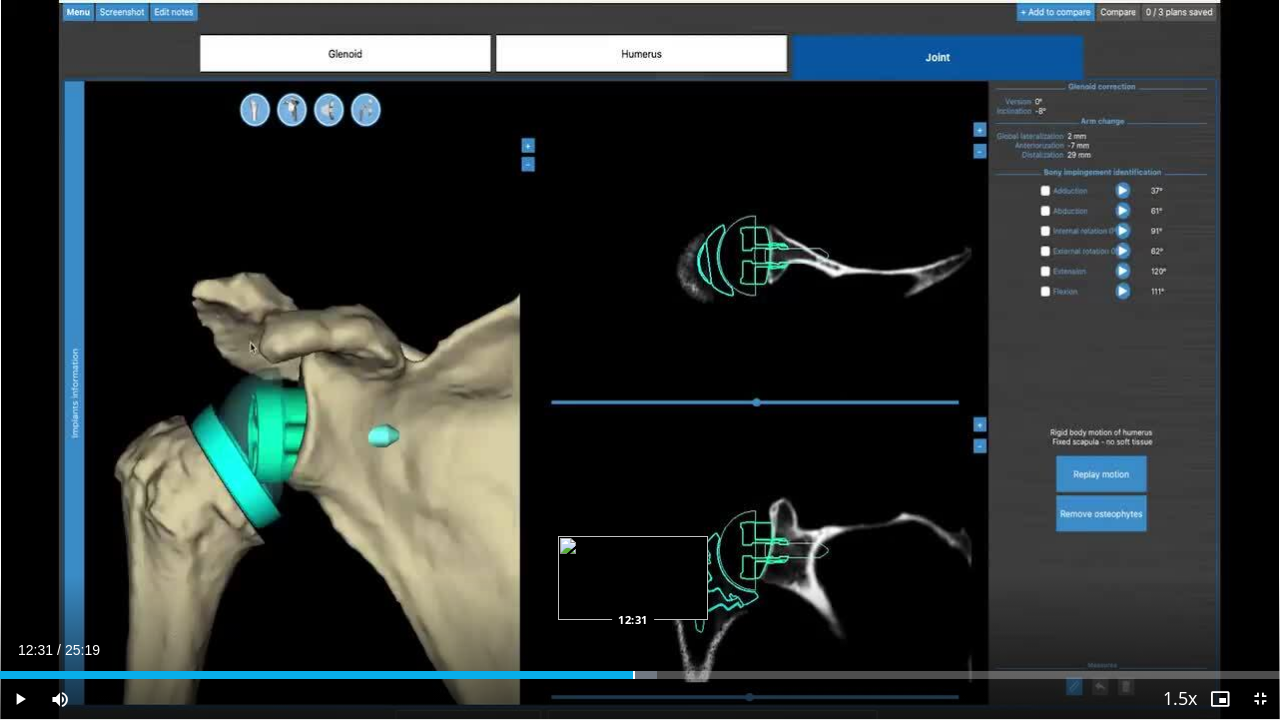 click at bounding box center [634, 675] 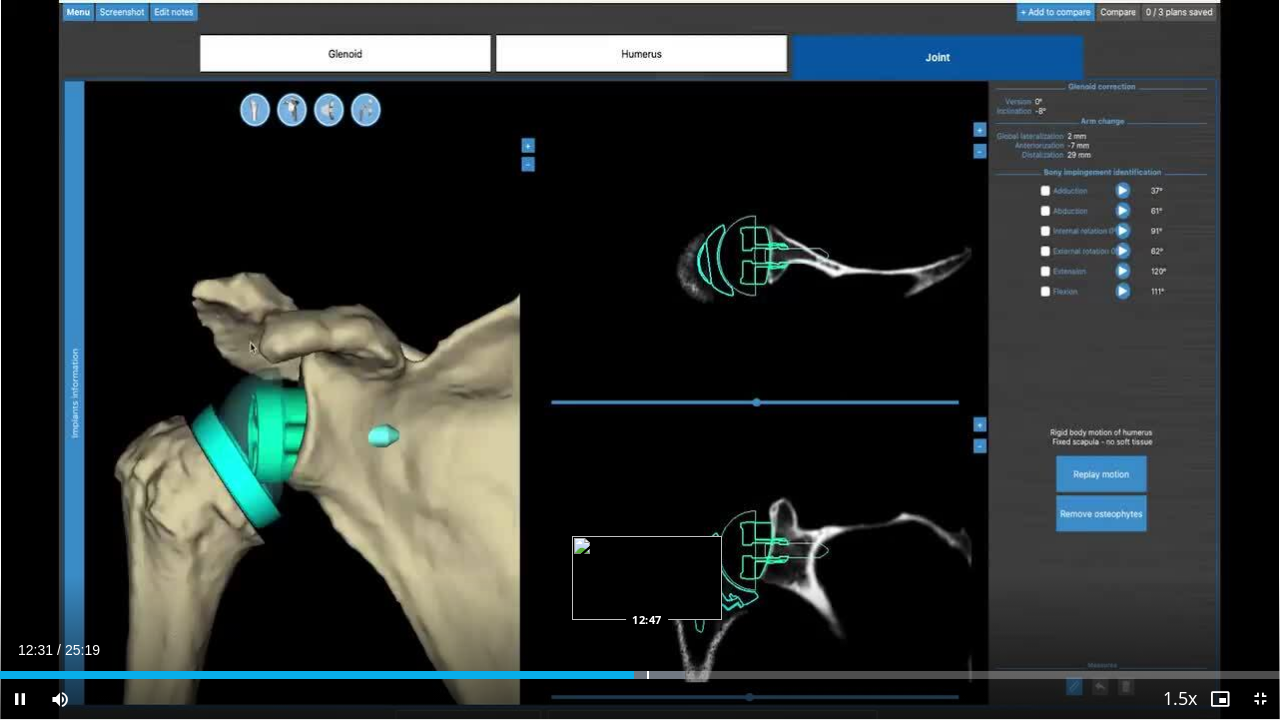 click at bounding box center [648, 675] 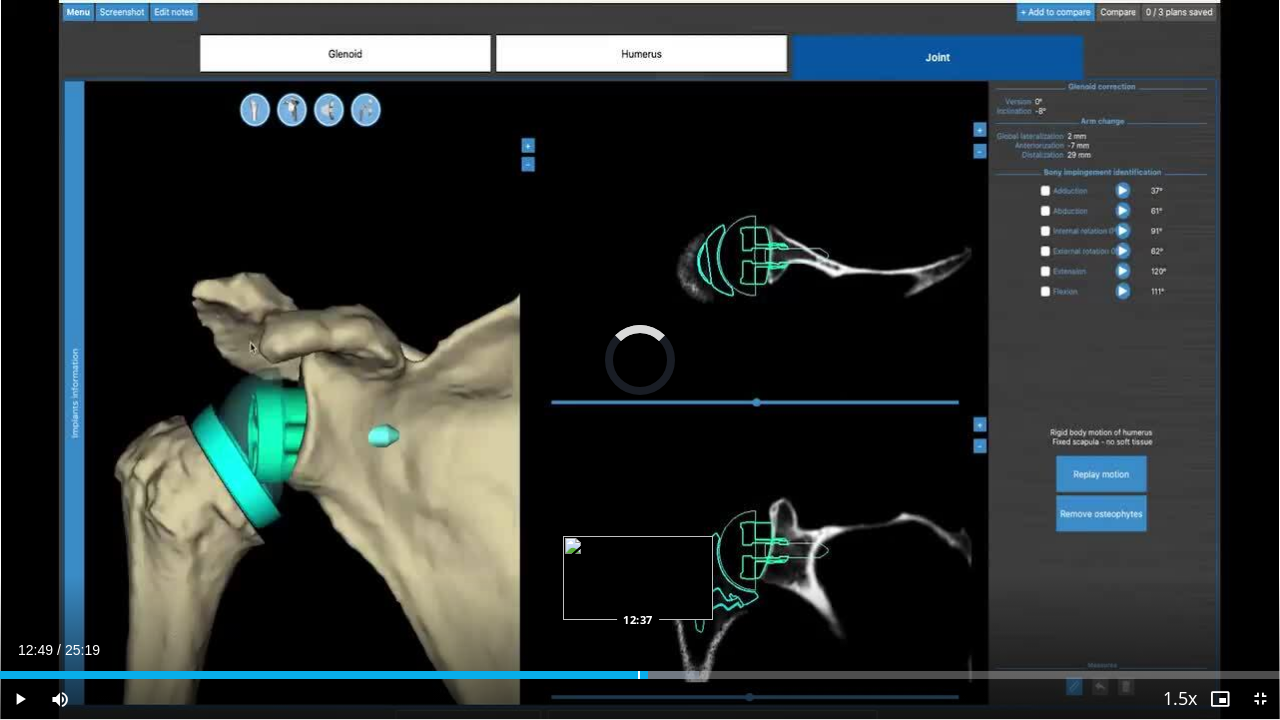 click on "12:49" at bounding box center [324, 675] 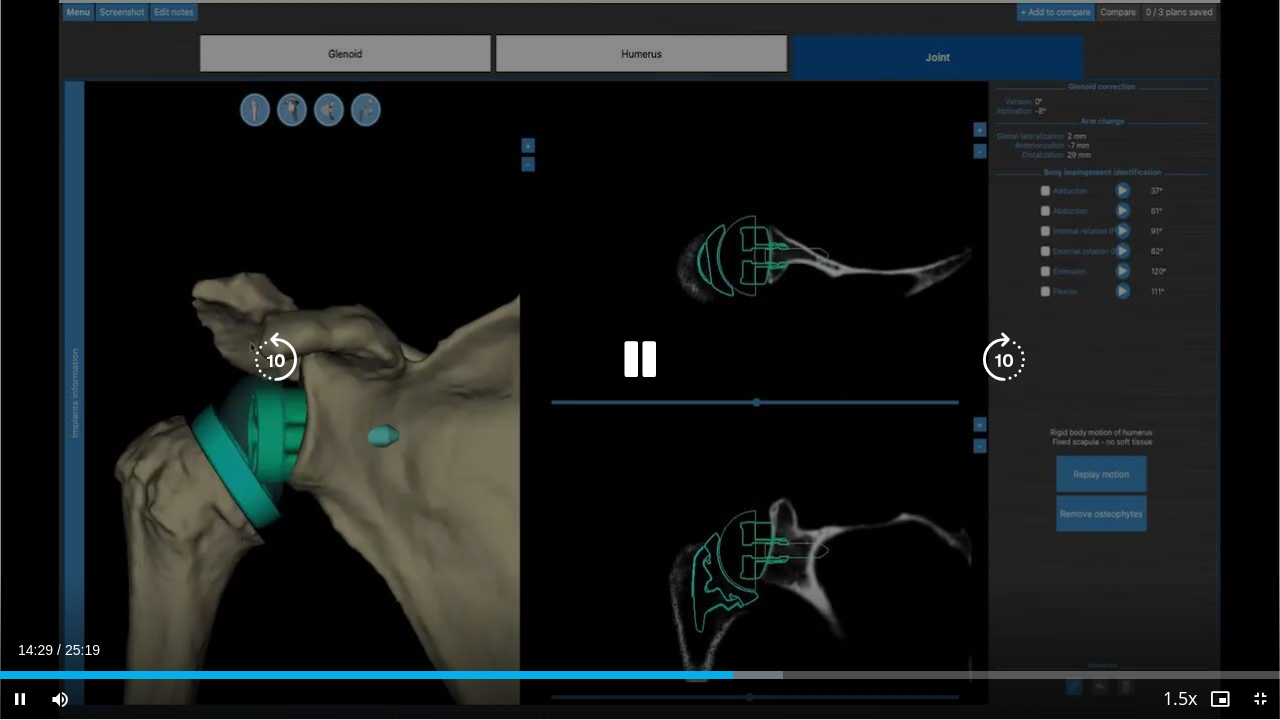 click at bounding box center [640, 360] 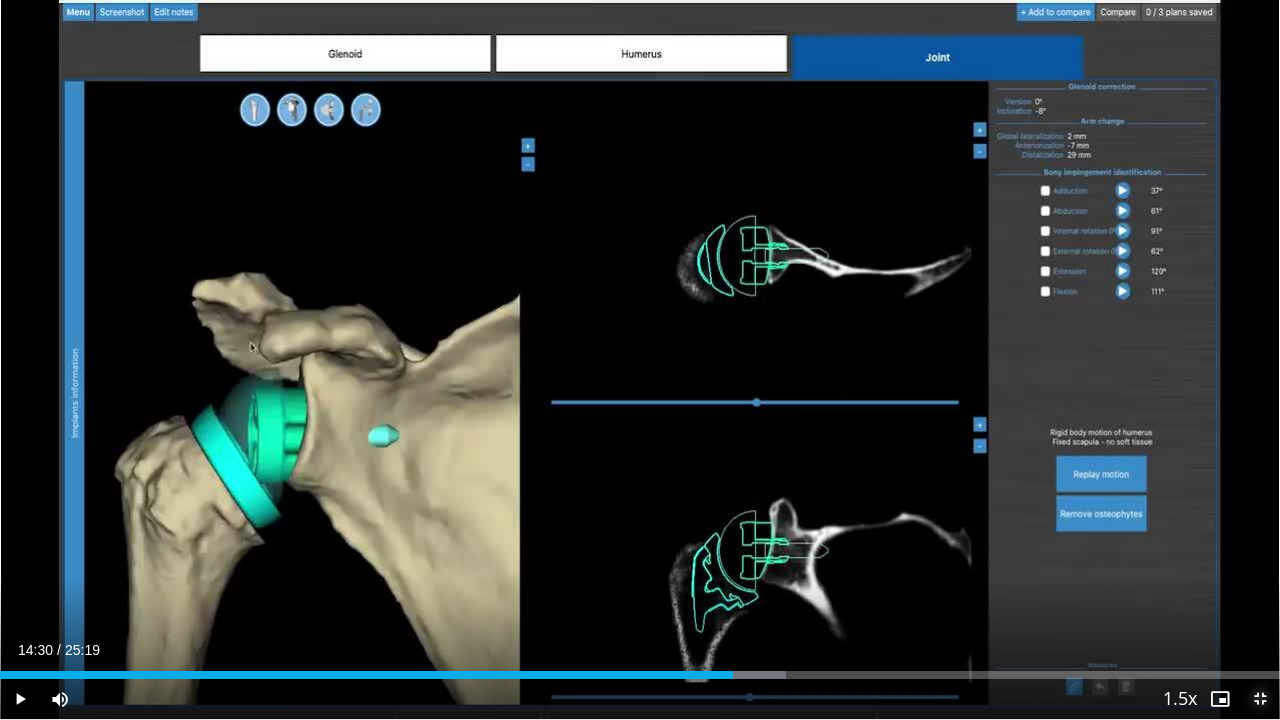 click at bounding box center (1260, 699) 